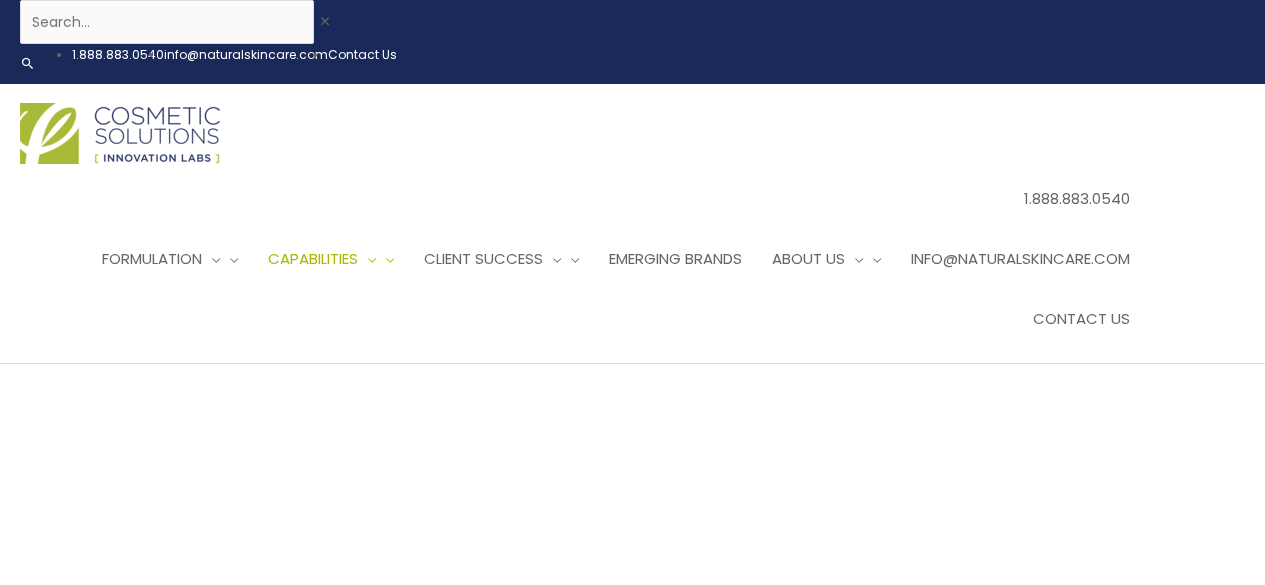 scroll, scrollTop: 0, scrollLeft: 0, axis: both 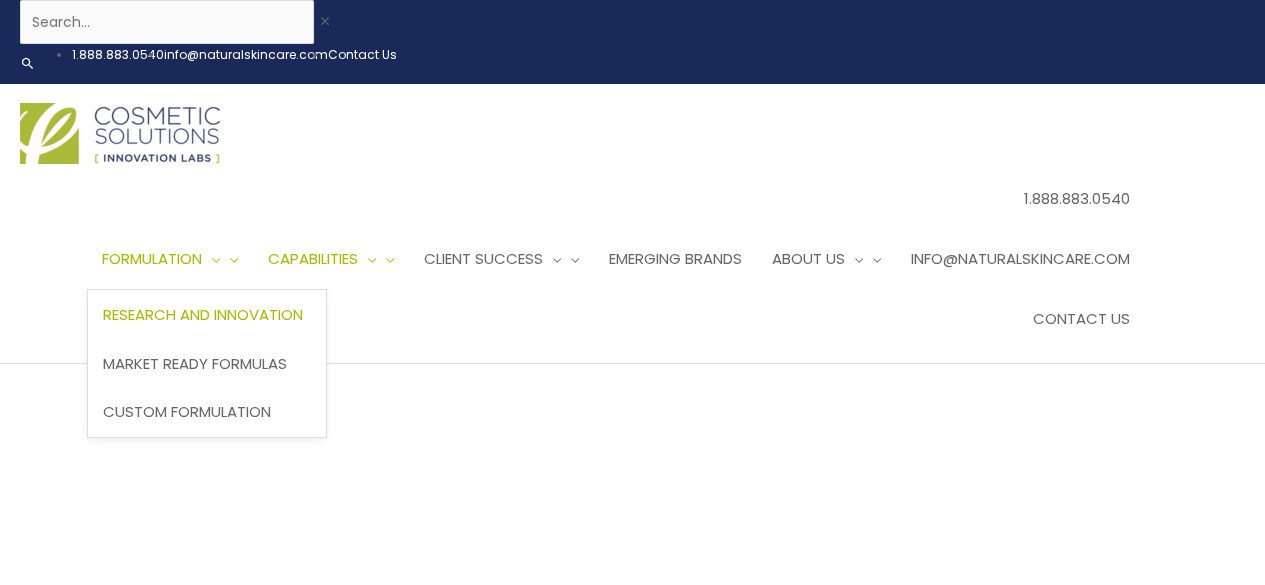 click on "Research and Innovation" at bounding box center [207, 314] 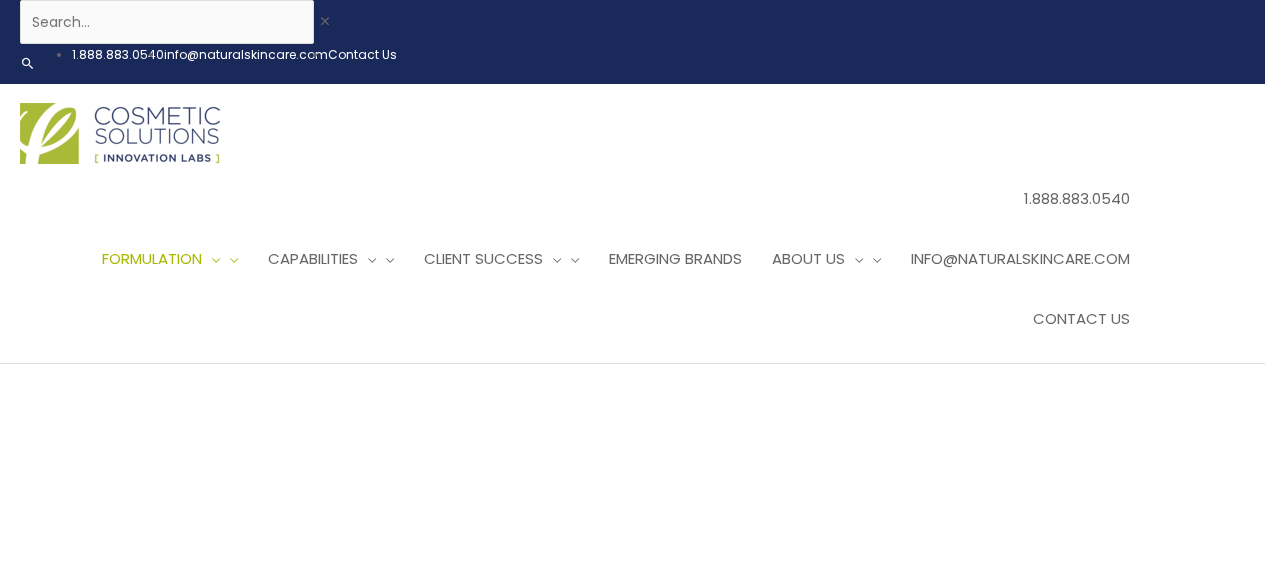 scroll, scrollTop: 0, scrollLeft: 0, axis: both 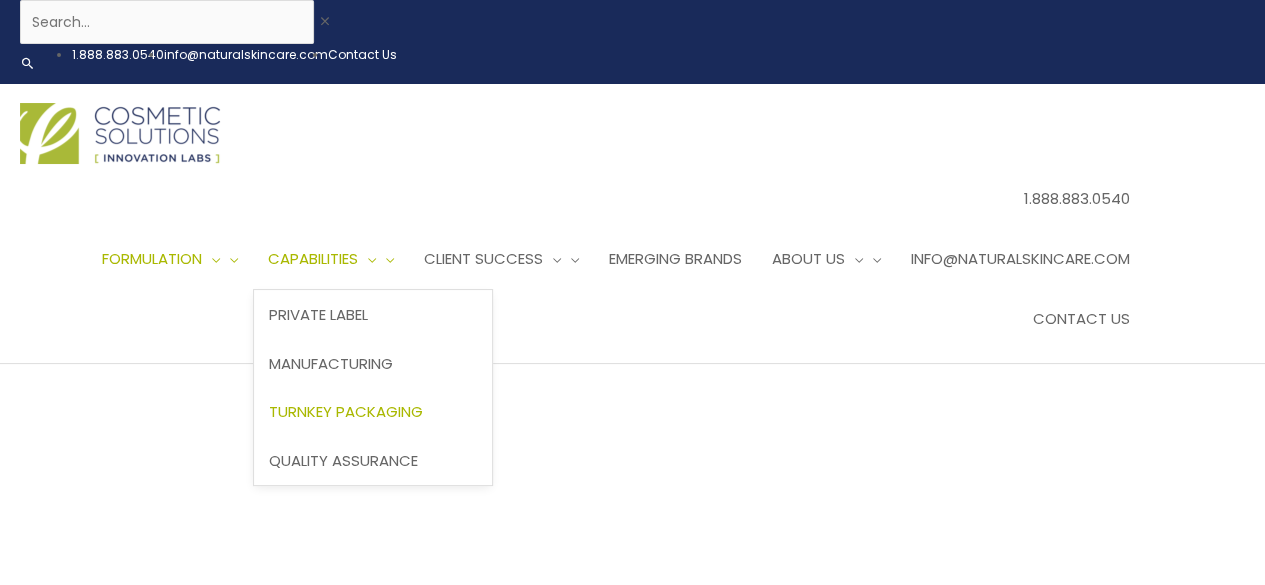 click on "Turnkey Packaging" at bounding box center (373, 412) 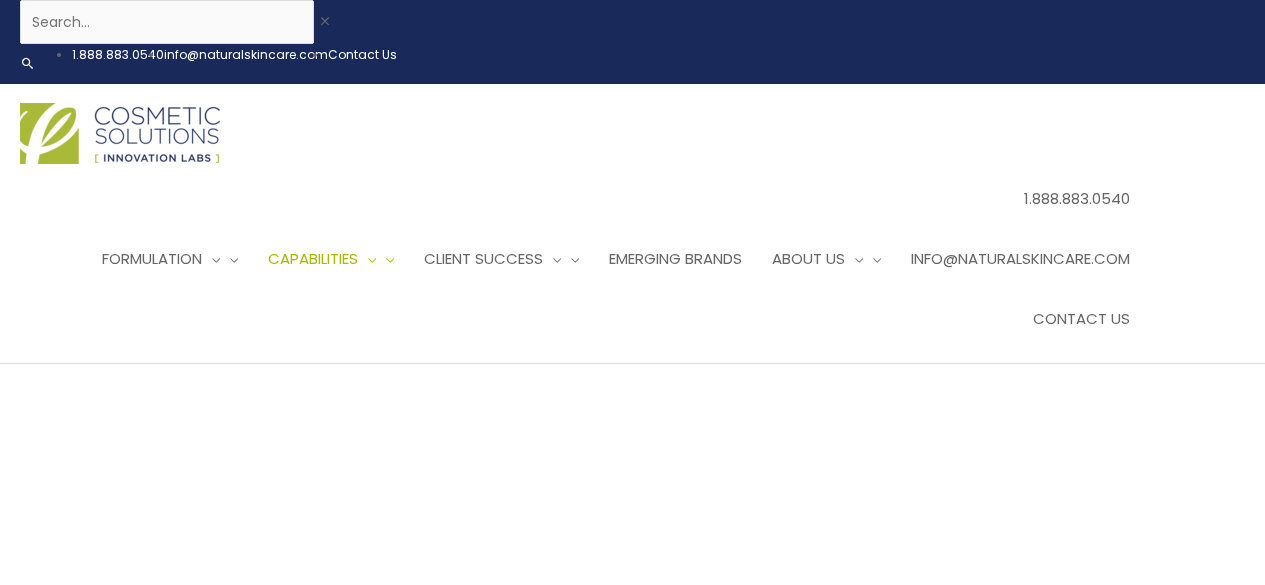 scroll, scrollTop: 0, scrollLeft: 0, axis: both 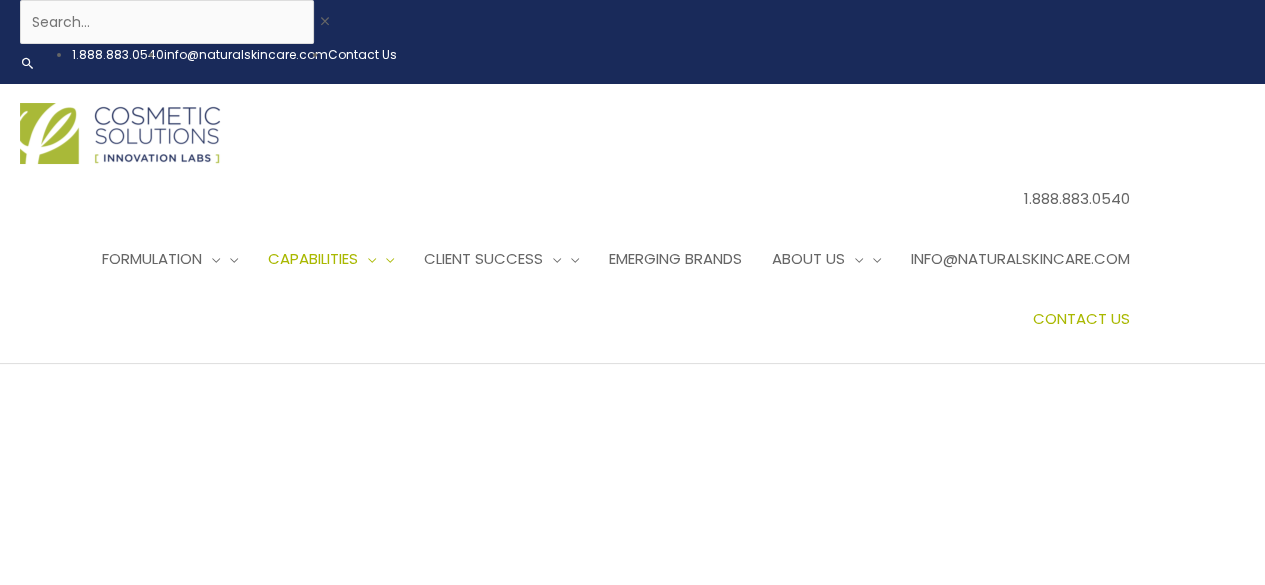 click on "Contact Us" at bounding box center [1081, 318] 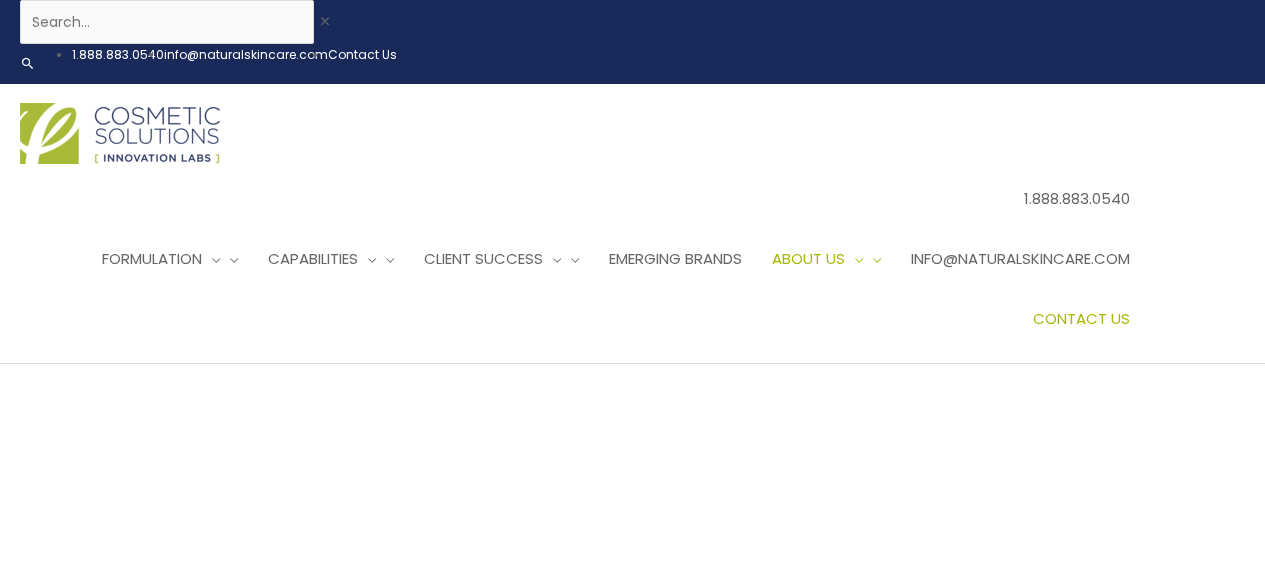 scroll, scrollTop: 0, scrollLeft: 0, axis: both 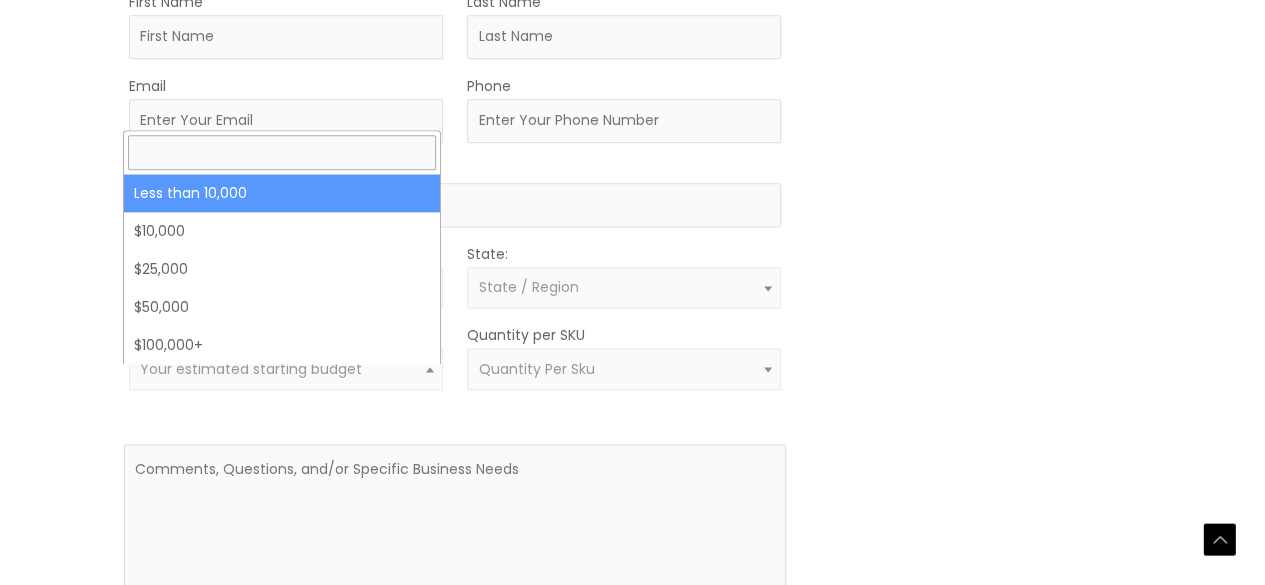 click on "Your estimated starting budget" at bounding box center (285, 369) 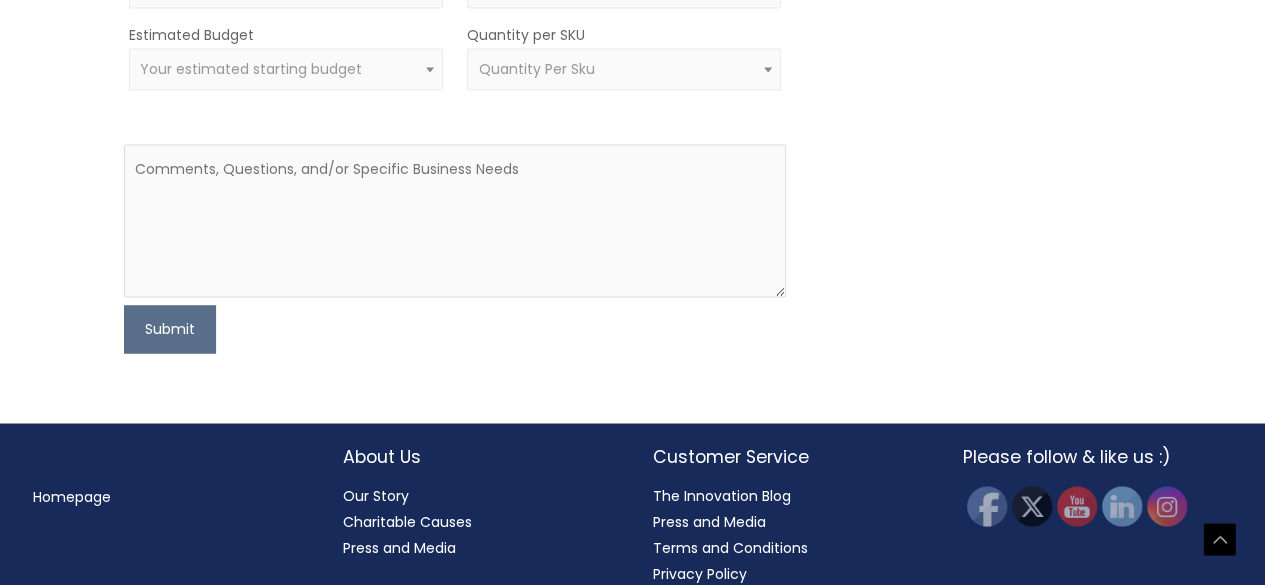 scroll, scrollTop: 1120, scrollLeft: 0, axis: vertical 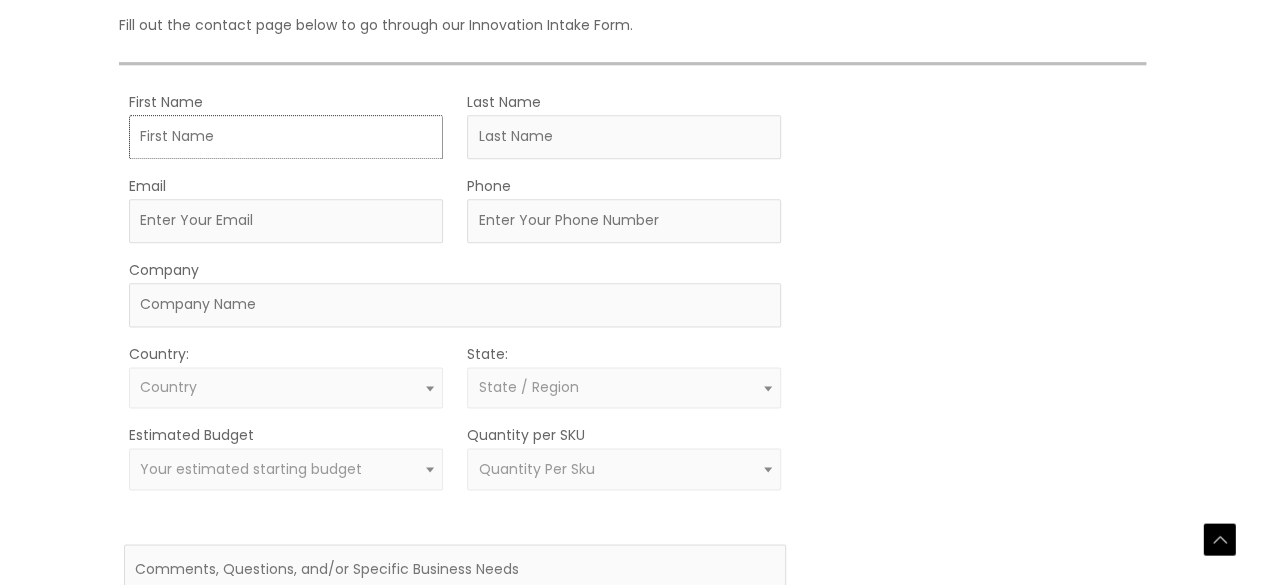 click on "First Name" at bounding box center (286, 137) 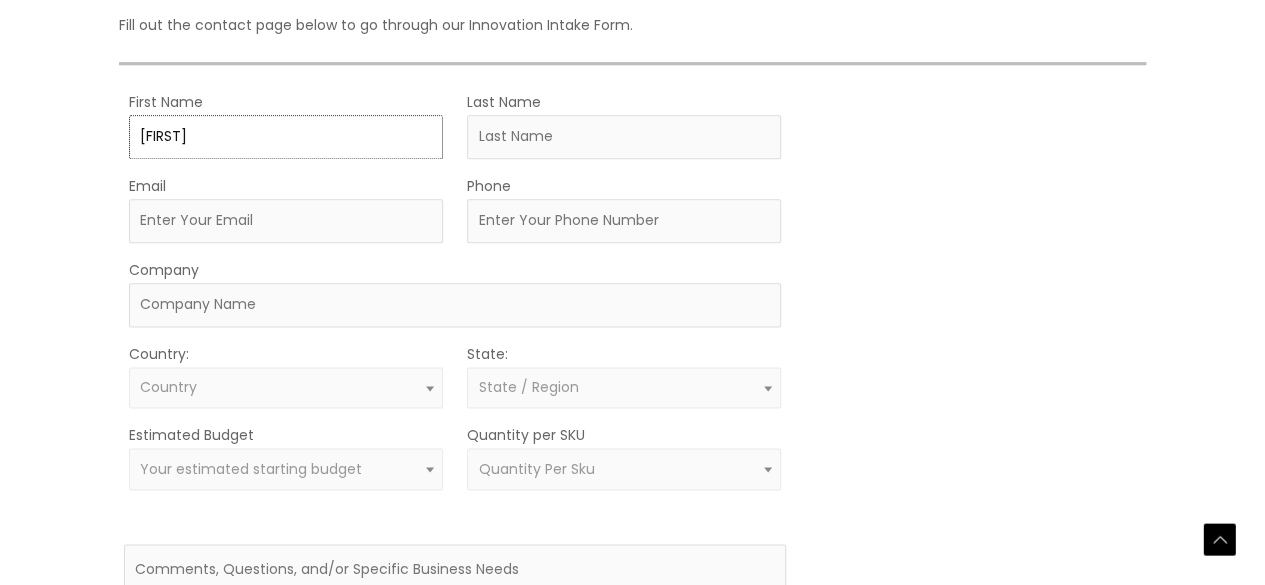 type on "[LAST]" 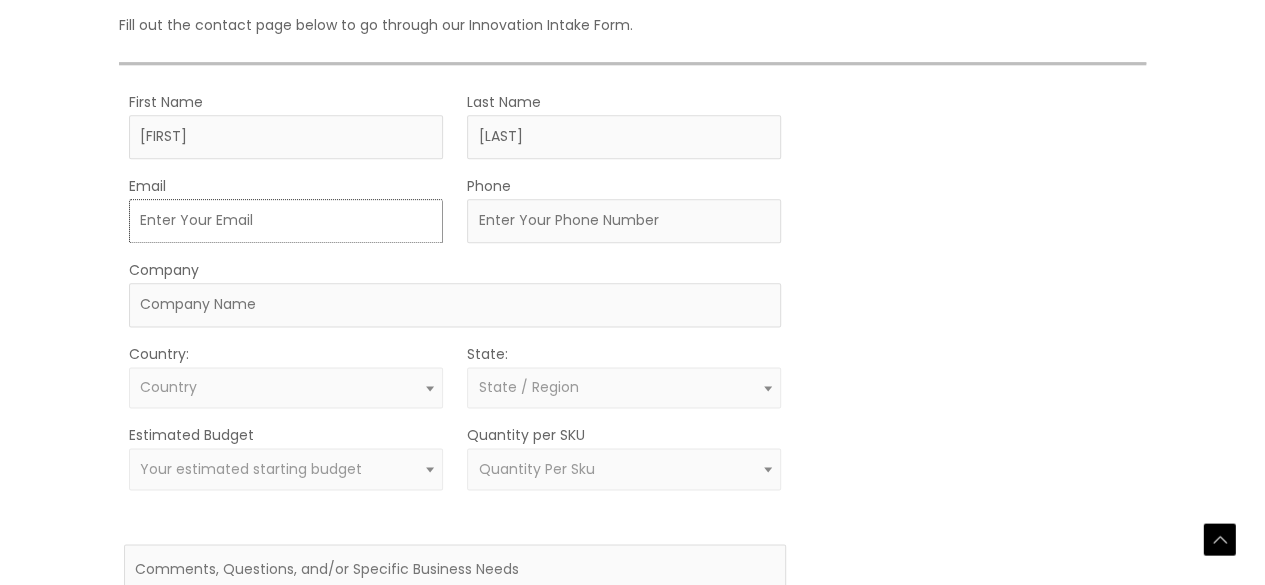 type on "[EMAIL]" 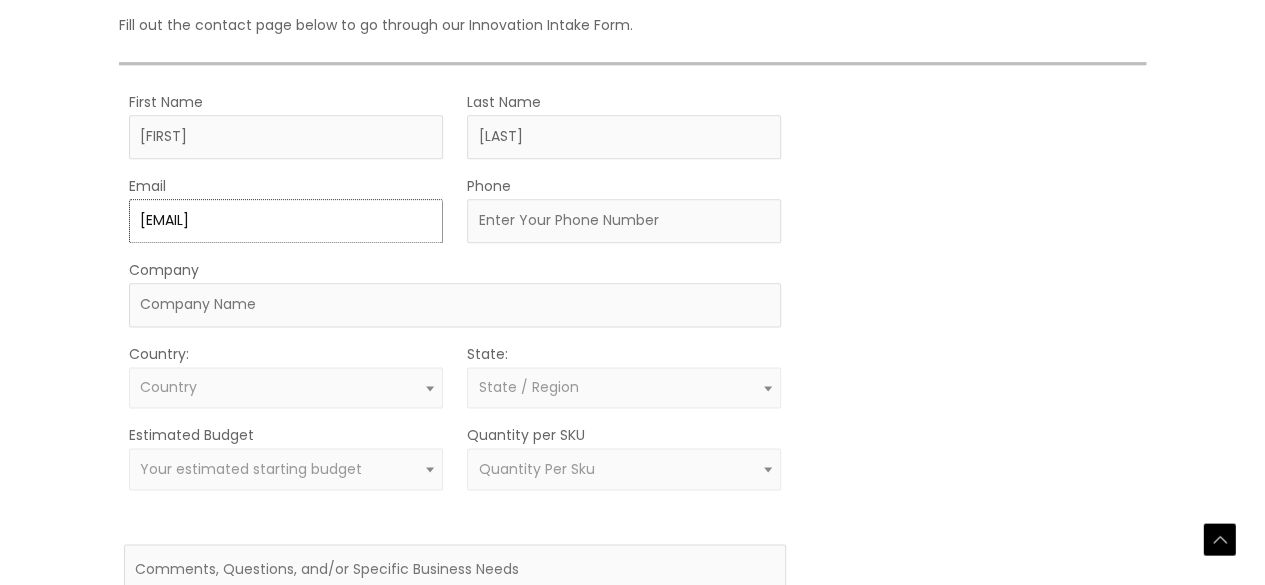 type on "[PHONE]" 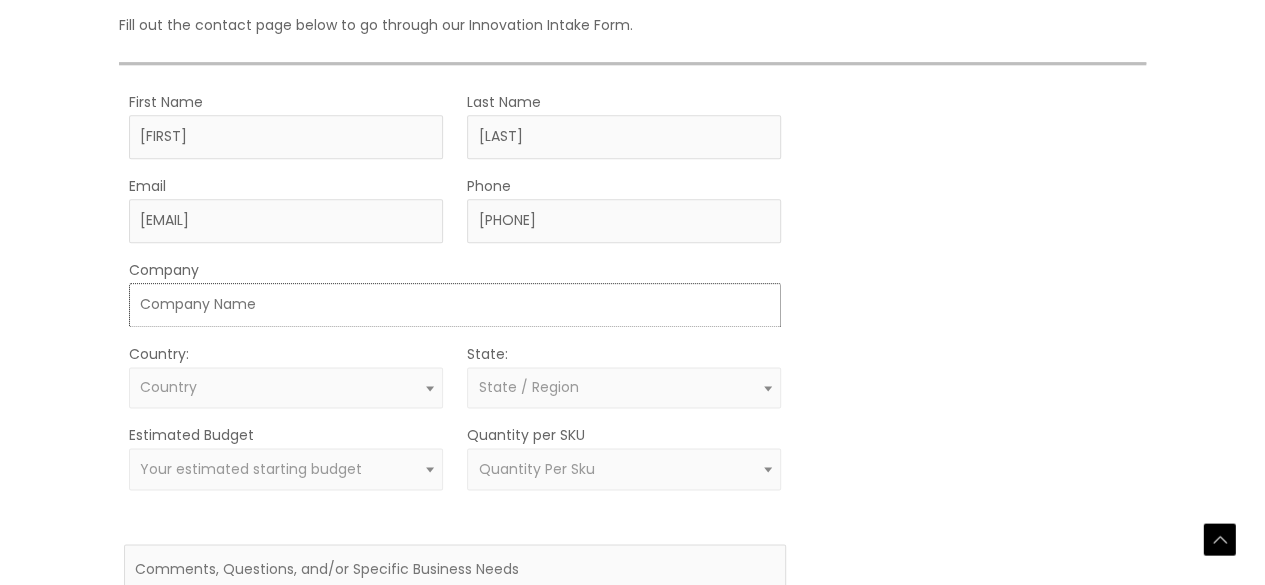 type on "Narayana Inc" 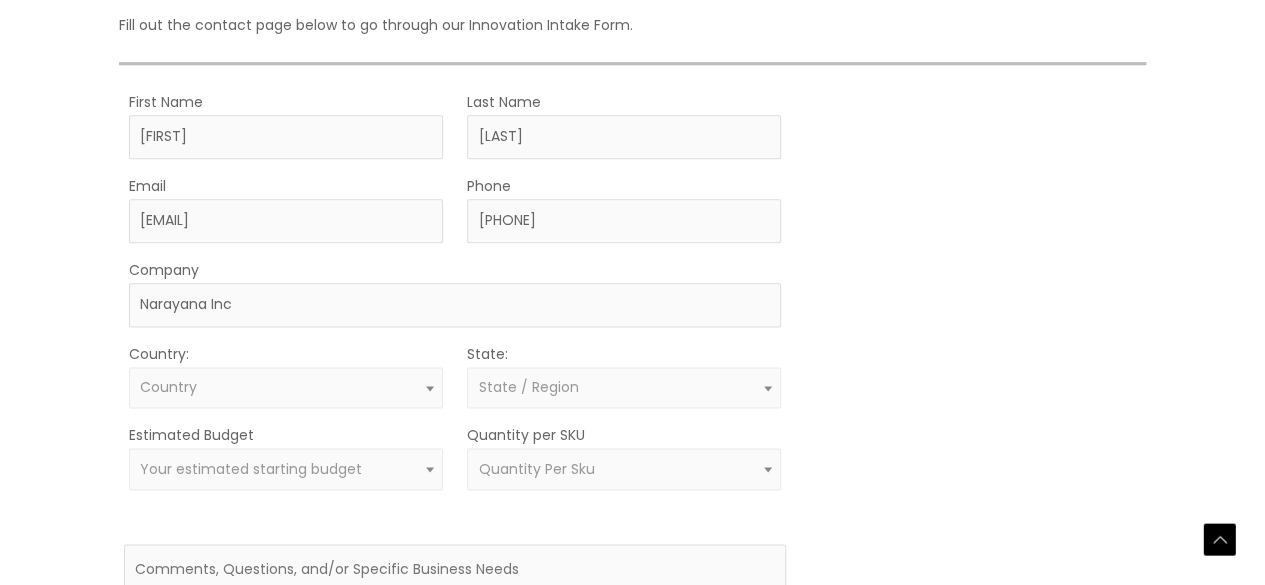 select on "United States" 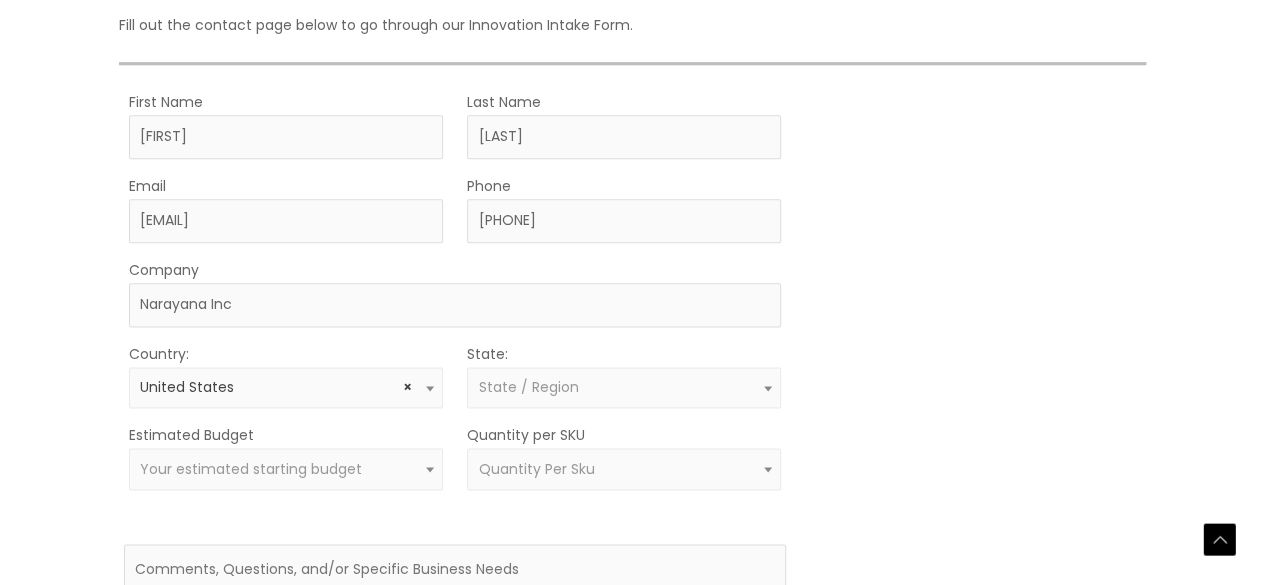 select on "[STATE]" 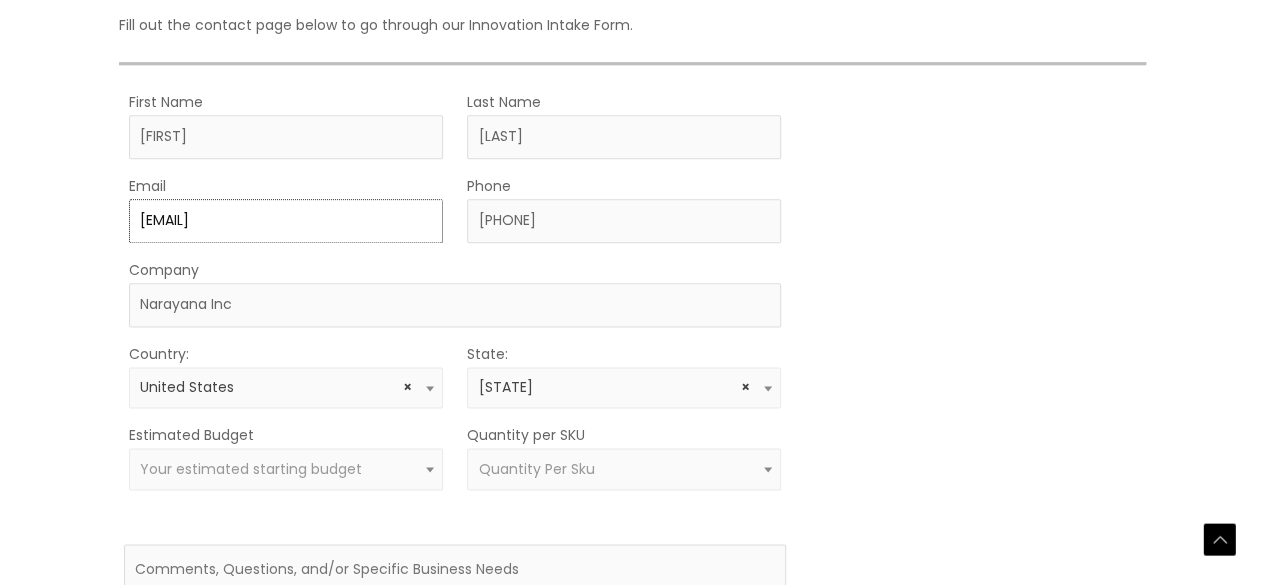 click on "[EMAIL]" at bounding box center (286, 221) 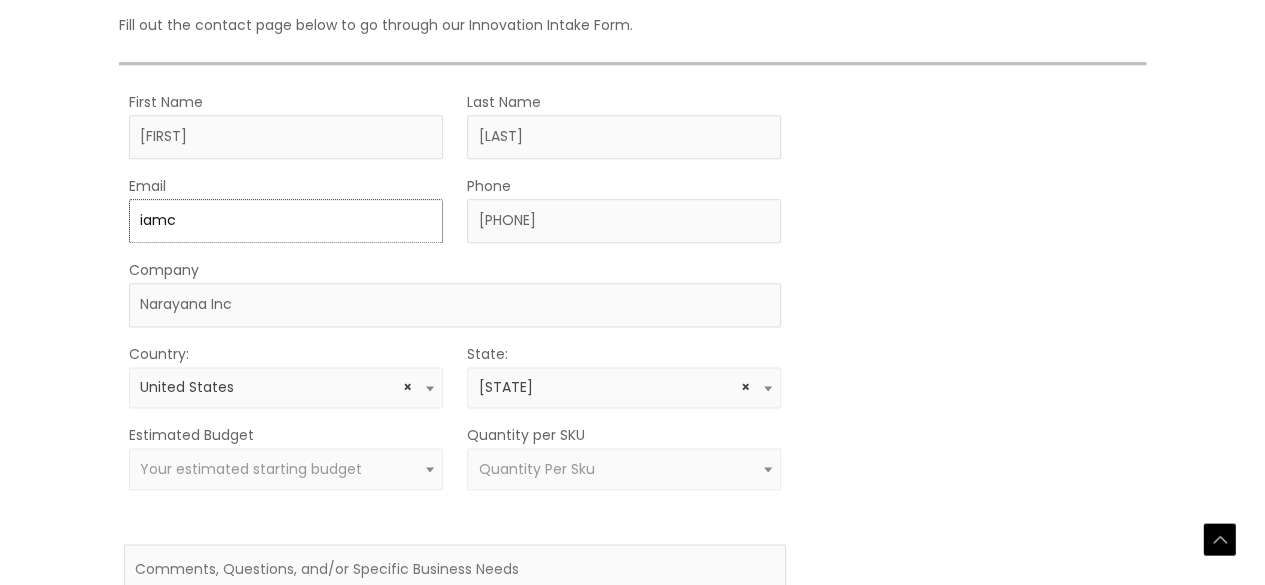 type on "[EMAIL]" 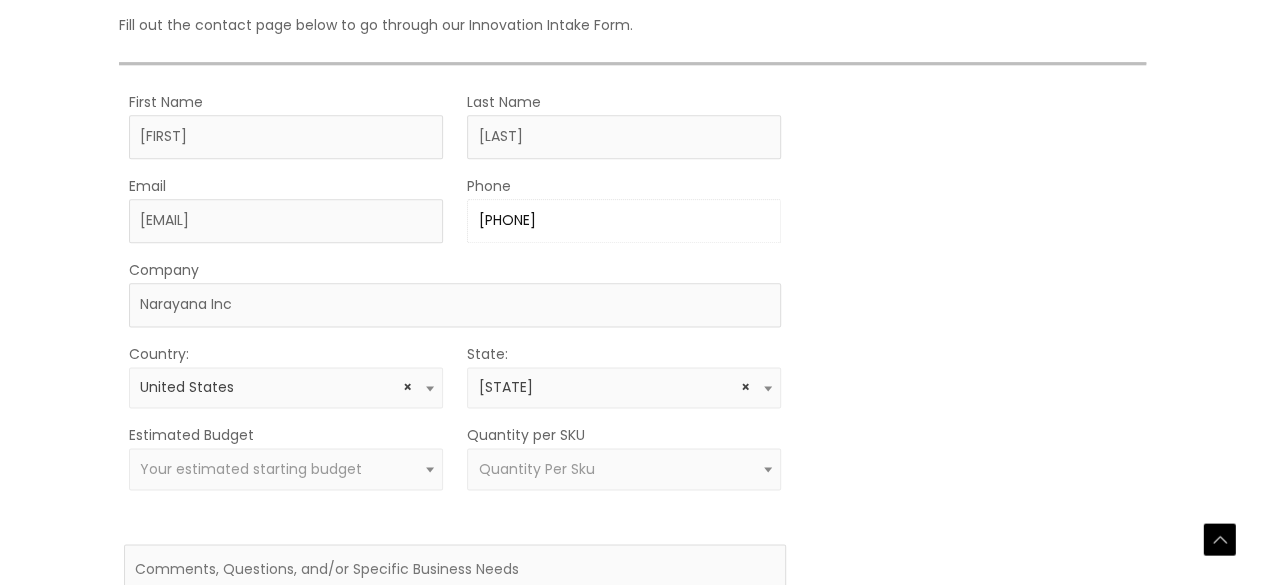 click on "[PHONE]" at bounding box center [624, 221] 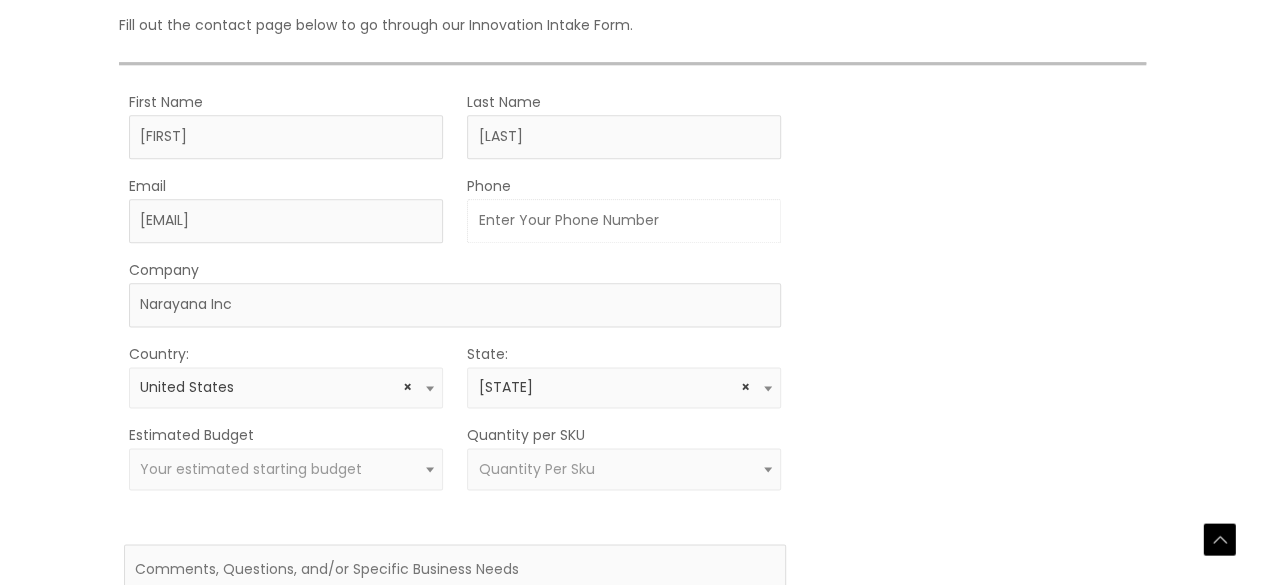 type 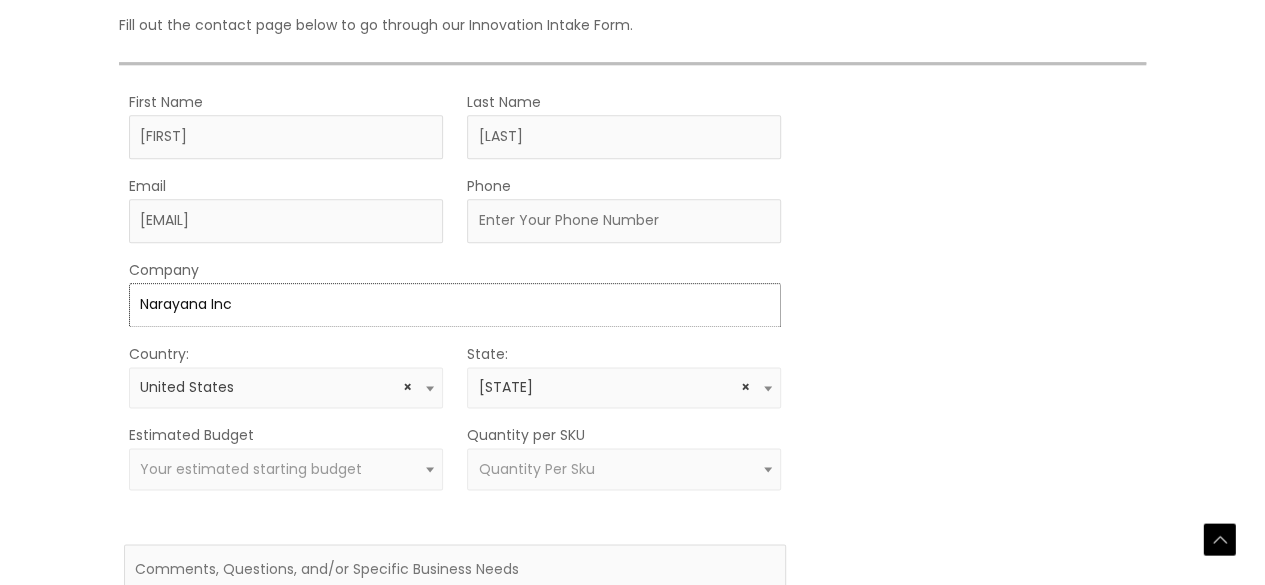 click on "Narayana Inc" at bounding box center (455, 305) 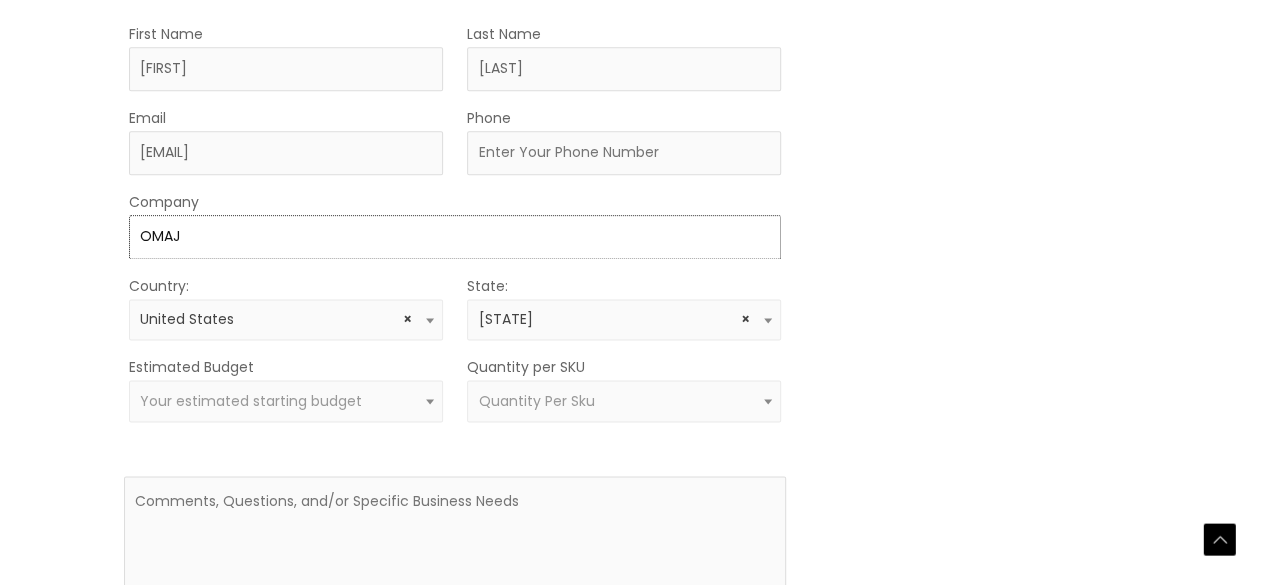 scroll, scrollTop: 1220, scrollLeft: 0, axis: vertical 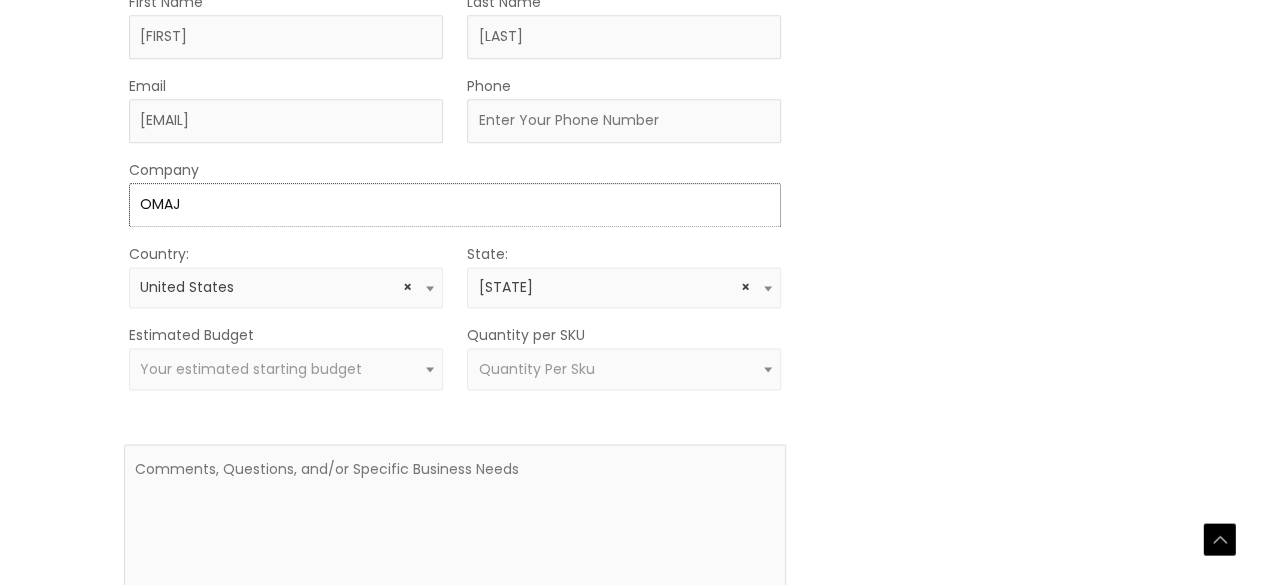 type on "OMAJ" 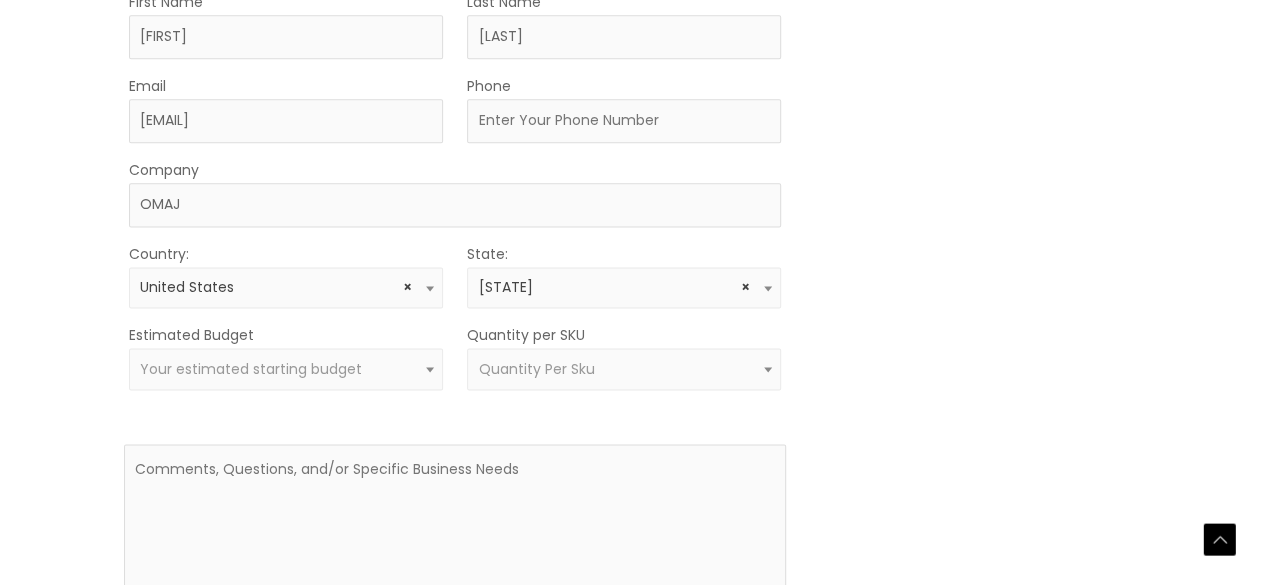 click on "× [COUNTRY]" at bounding box center (285, 287) 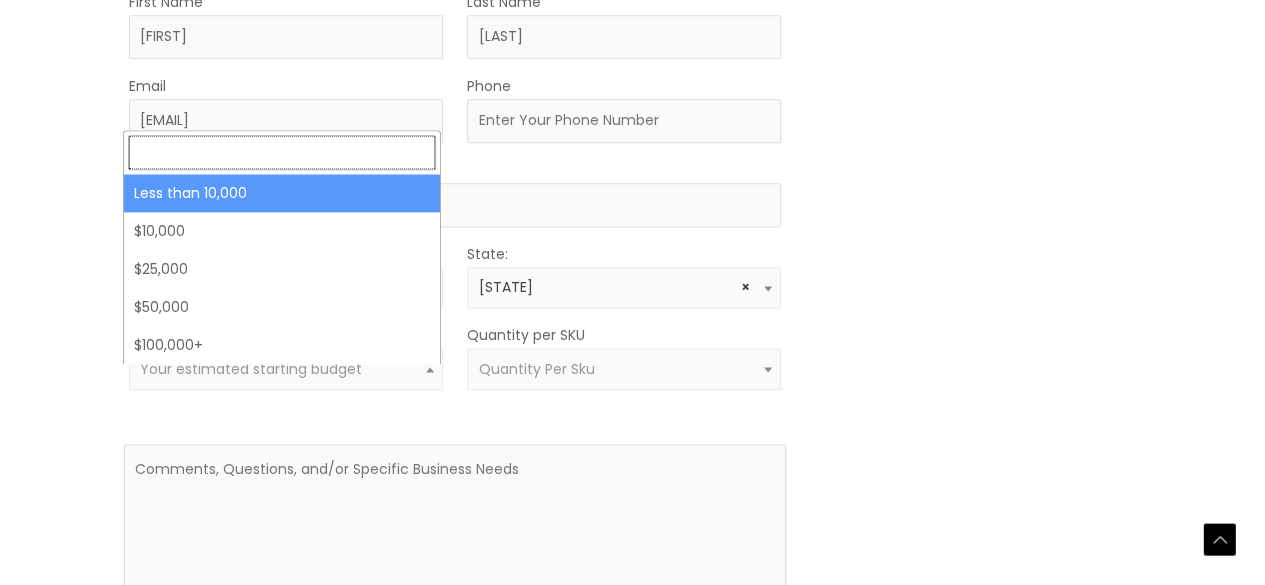 click on "Your estimated starting budget" at bounding box center [251, 369] 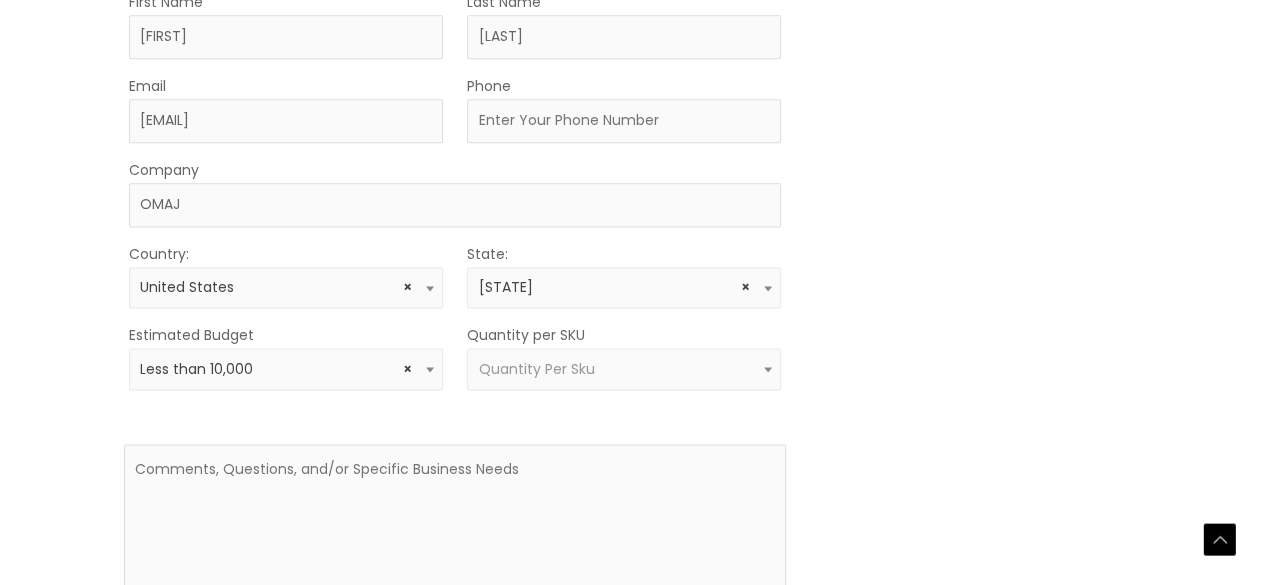 click on "Quantity Per Sku" at bounding box center [536, 369] 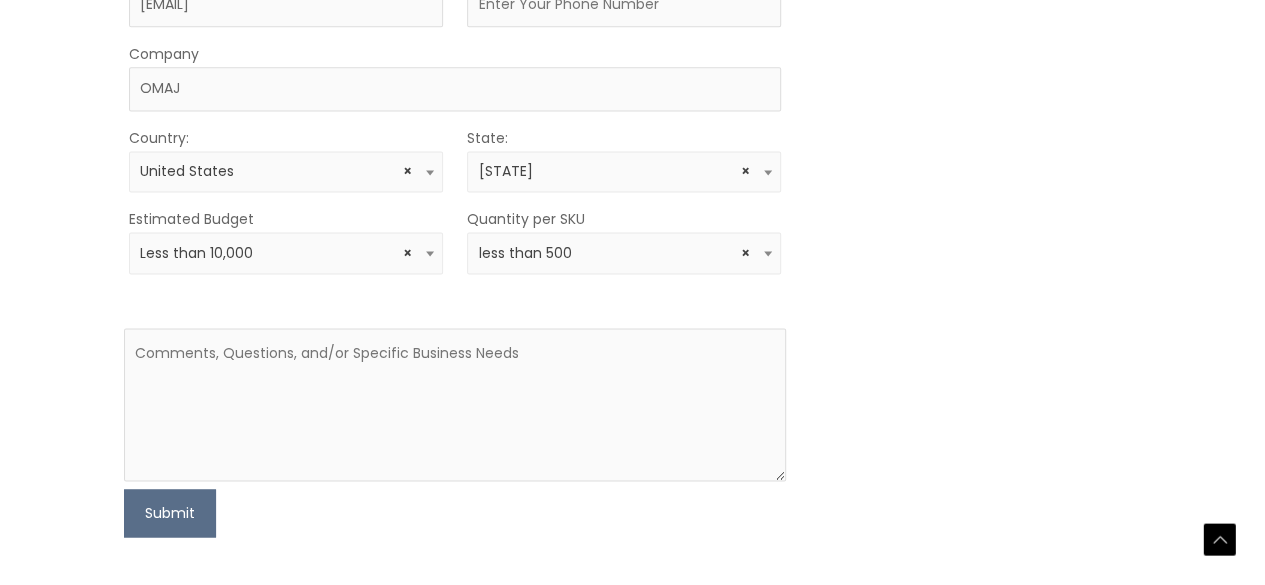 scroll, scrollTop: 1520, scrollLeft: 0, axis: vertical 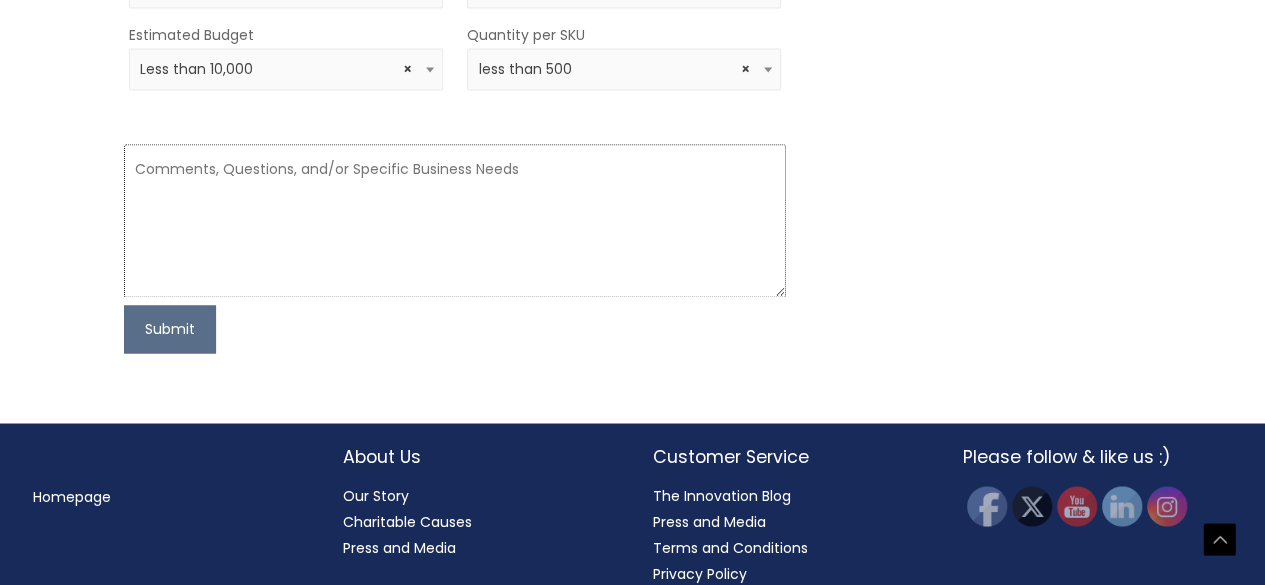 click at bounding box center (455, 220) 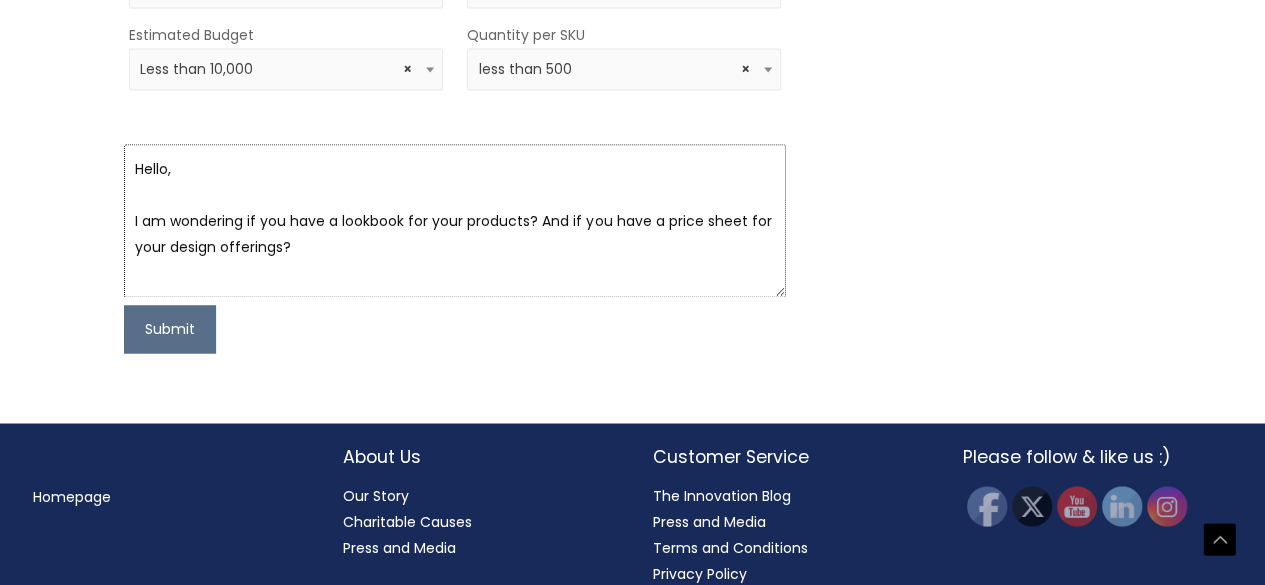 click on "Hello,
I am wondering if you have a lookbook for your products? And if you have a price sheet for your design offerings?" at bounding box center [455, 220] 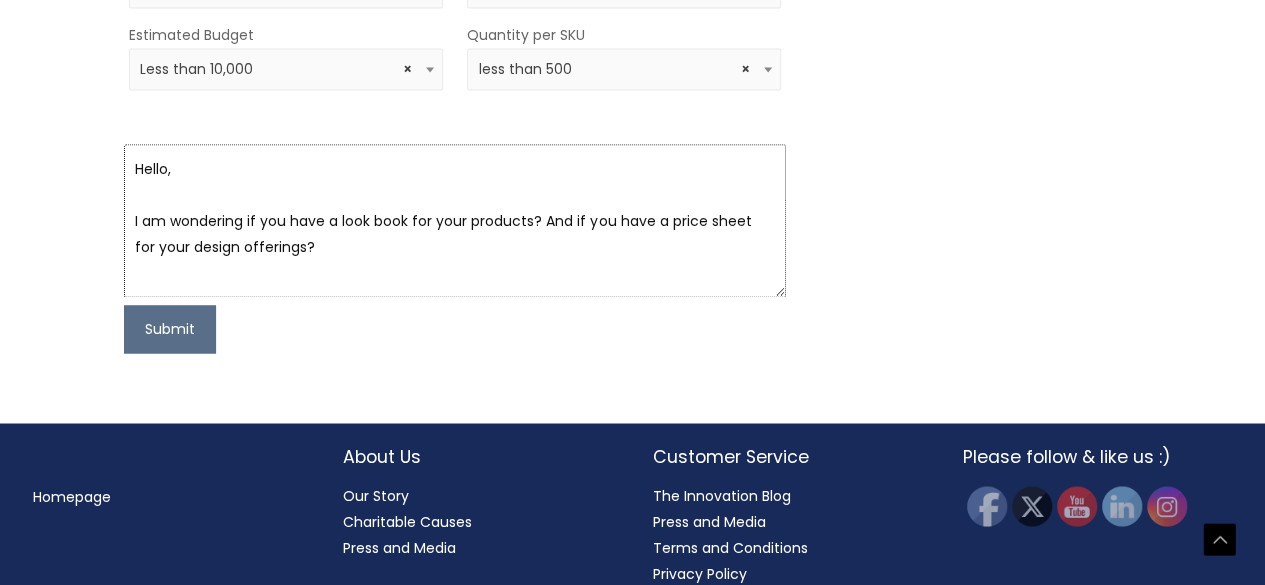 click on "Hello,
I am wondering if you have a look book for your products? And if you have a price sheet for your design offerings?" at bounding box center (455, 220) 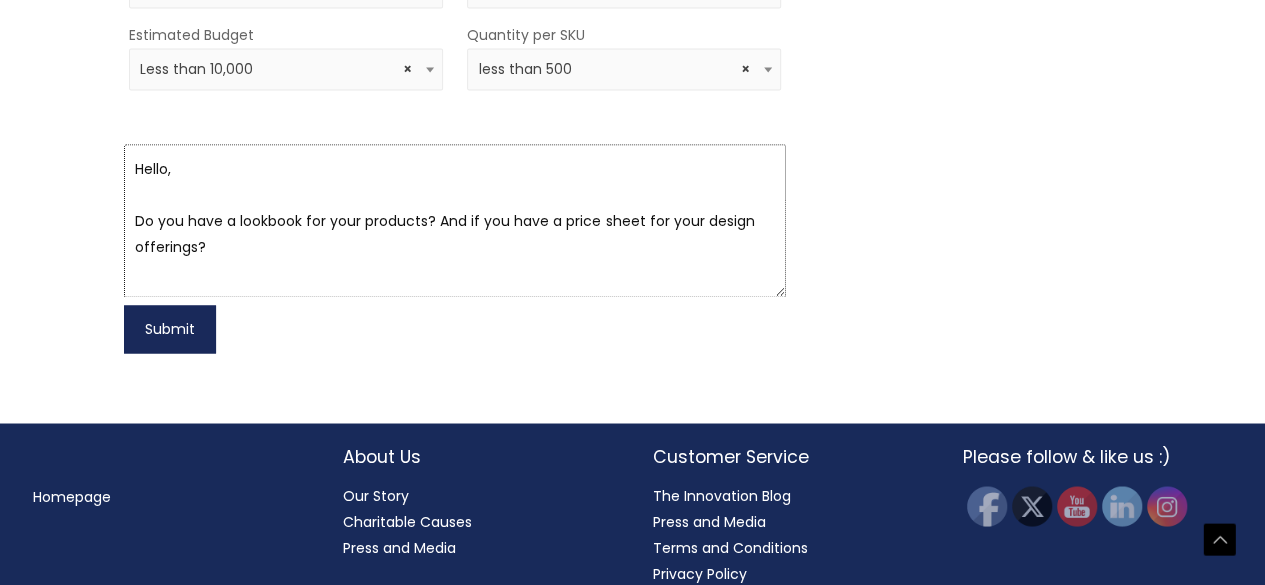 type on "Hello,
Do you have a lookbook for your products? And if you have a price sheet for your design offerings?" 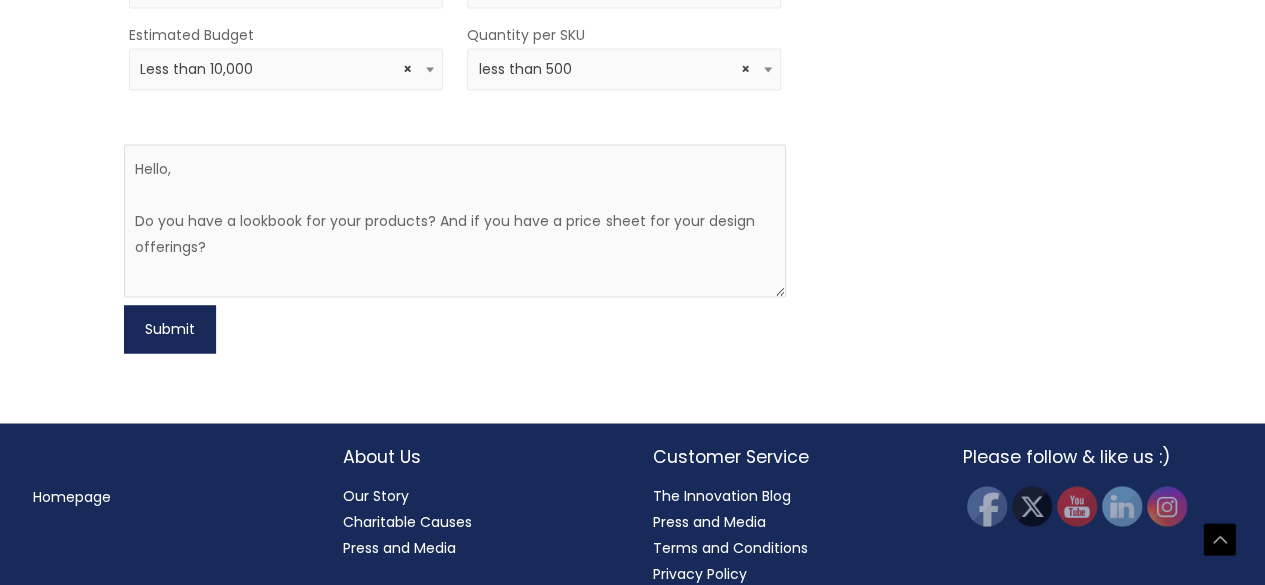 click on "Submit" at bounding box center [170, 329] 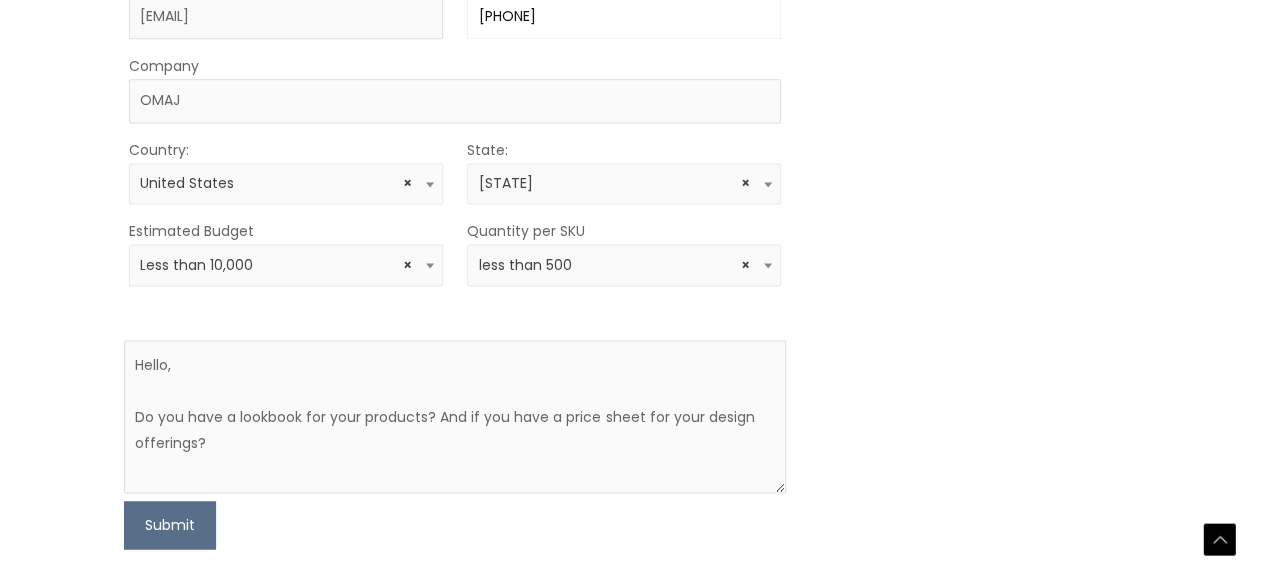 scroll, scrollTop: 1464, scrollLeft: 0, axis: vertical 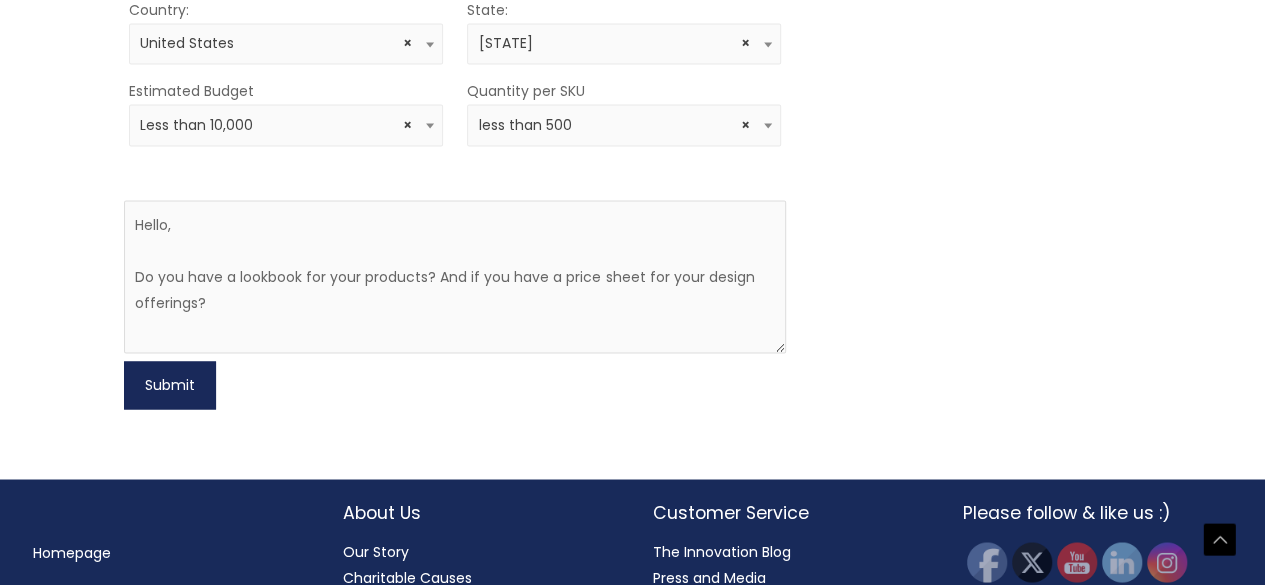 type on "[PHONE]" 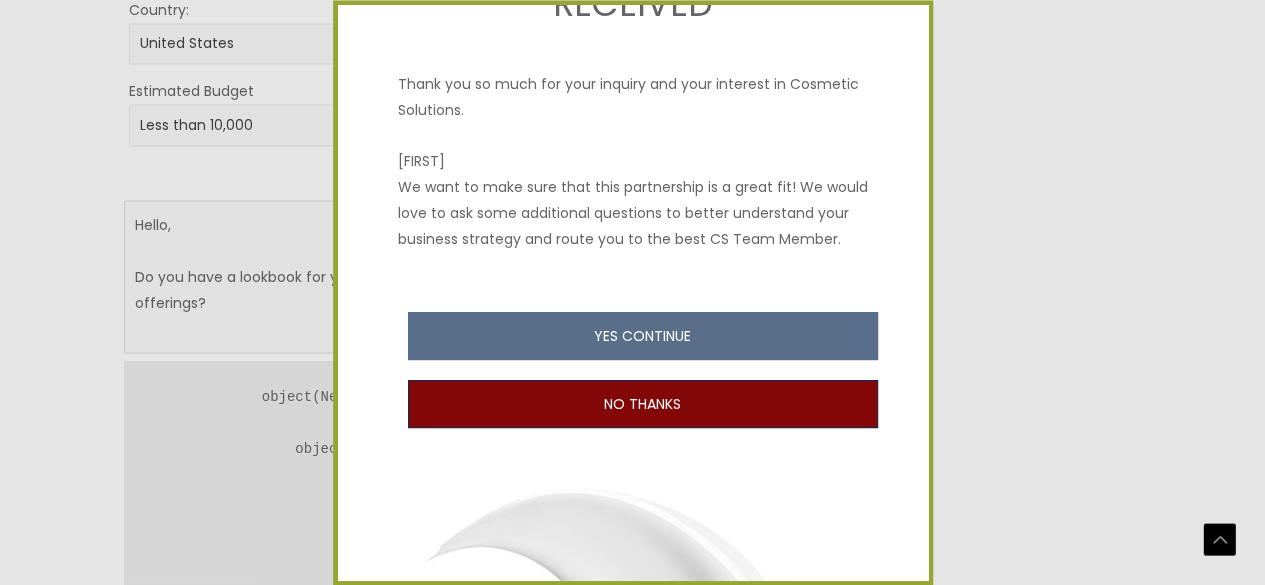 scroll, scrollTop: 200, scrollLeft: 0, axis: vertical 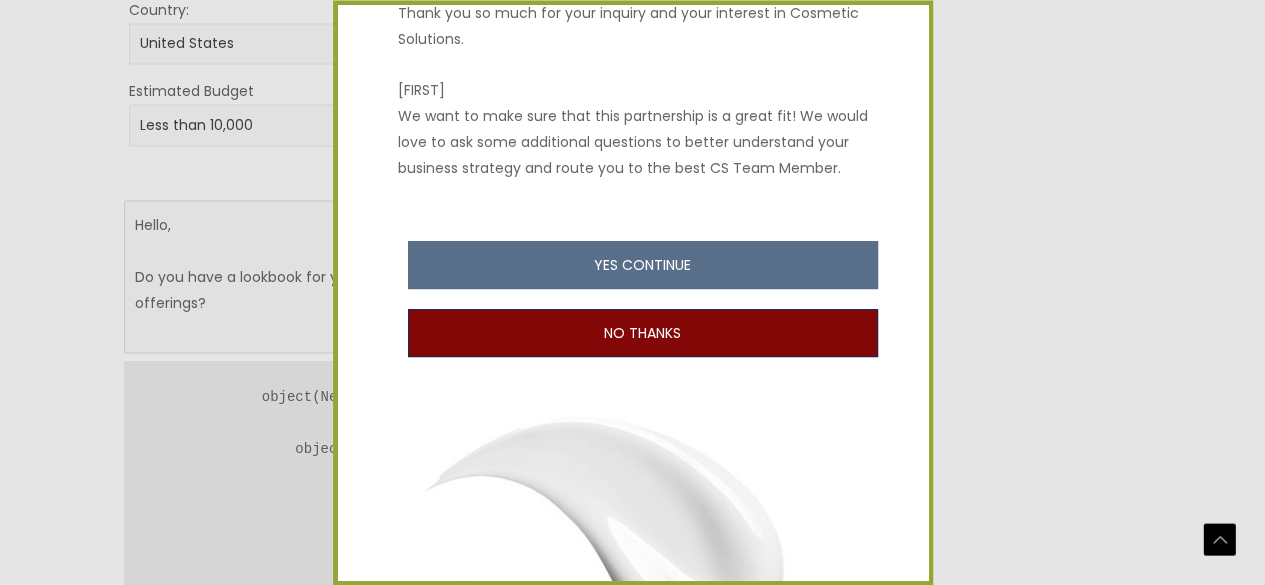 click on "NO THANKS" at bounding box center (643, 334) 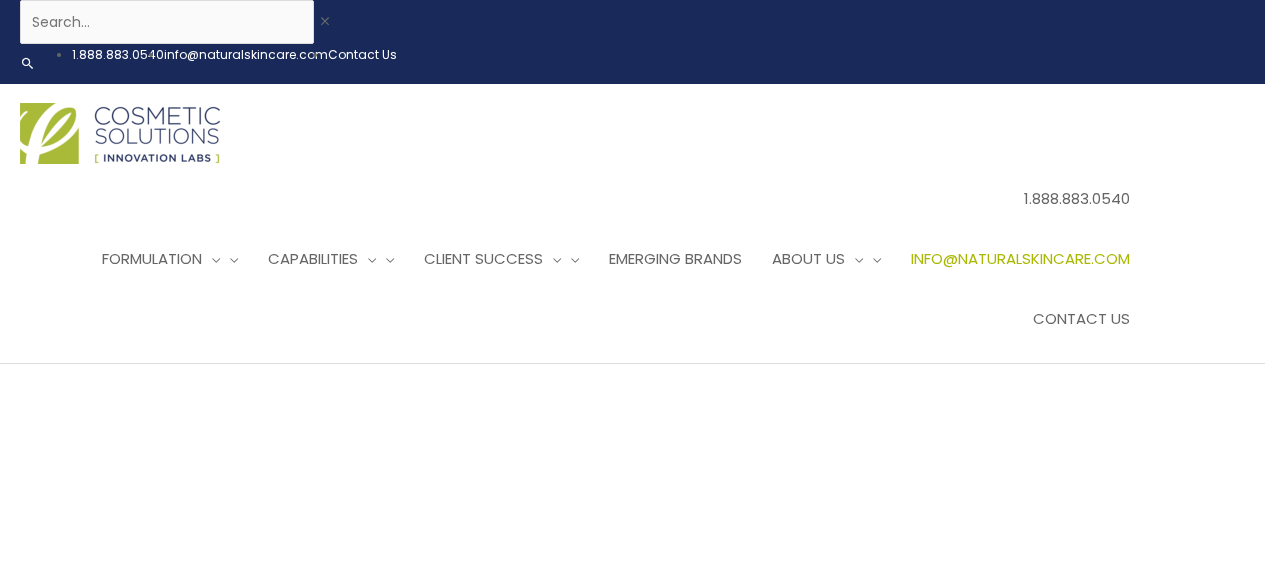 scroll, scrollTop: 0, scrollLeft: 0, axis: both 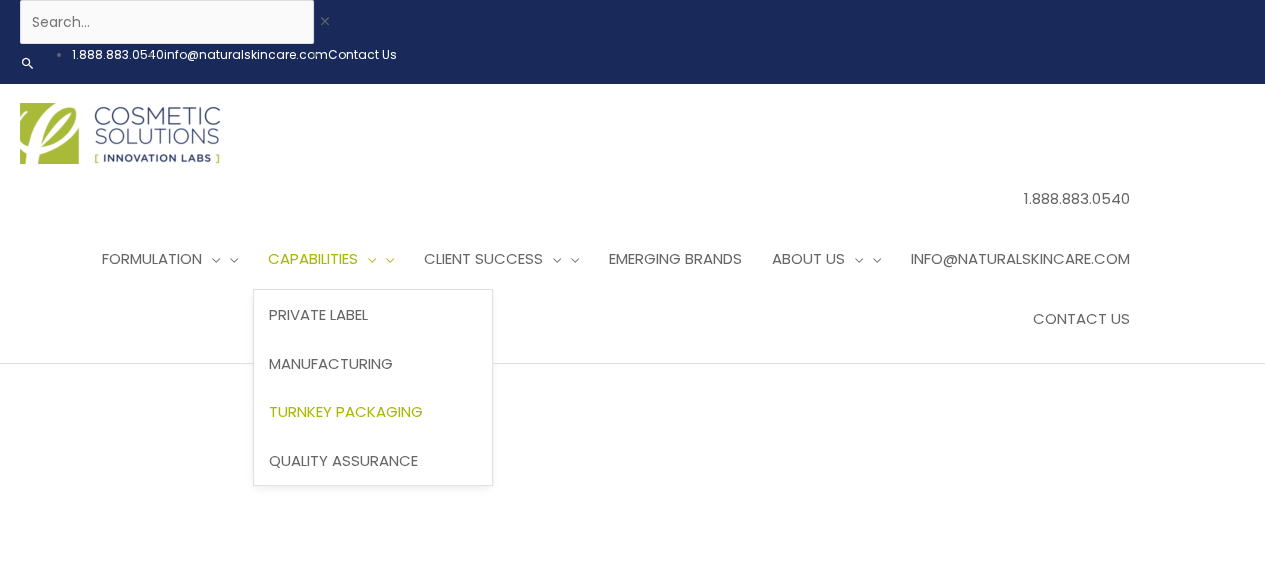 click on "Turnkey Packaging" at bounding box center (346, 411) 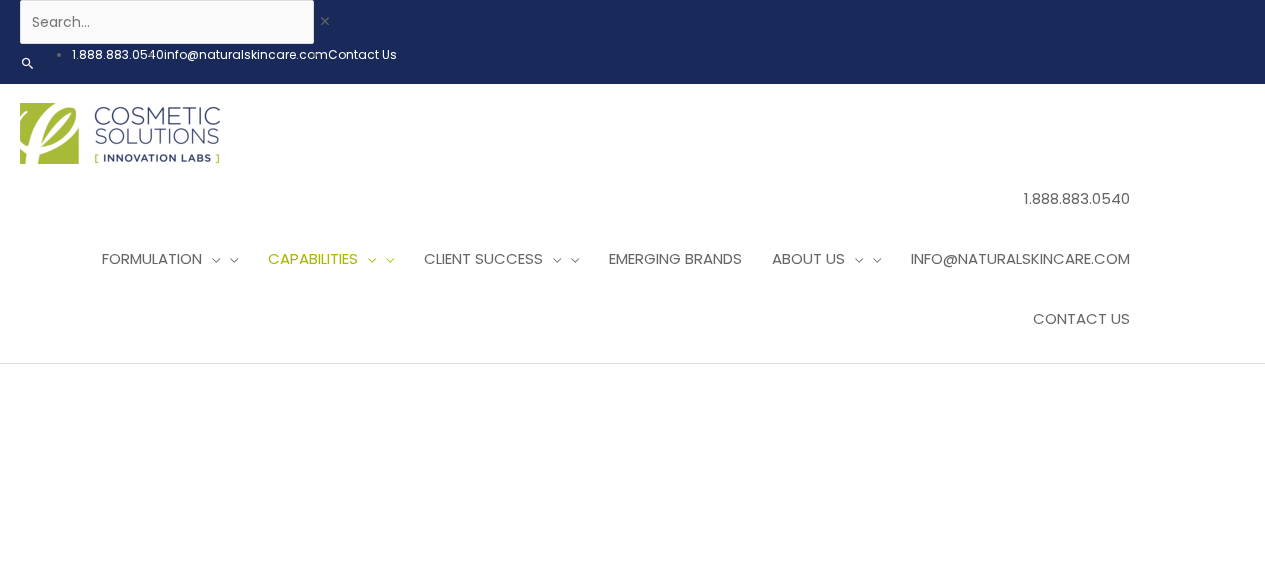 scroll, scrollTop: 0, scrollLeft: 0, axis: both 